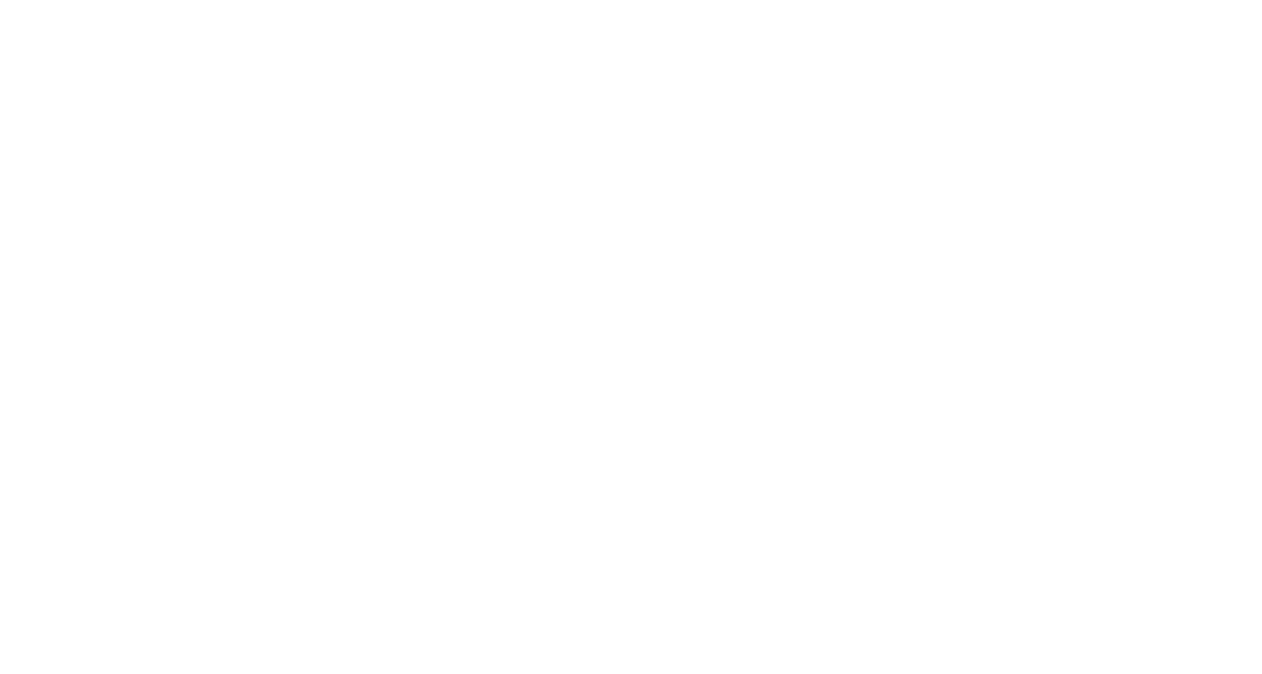 scroll, scrollTop: 0, scrollLeft: 0, axis: both 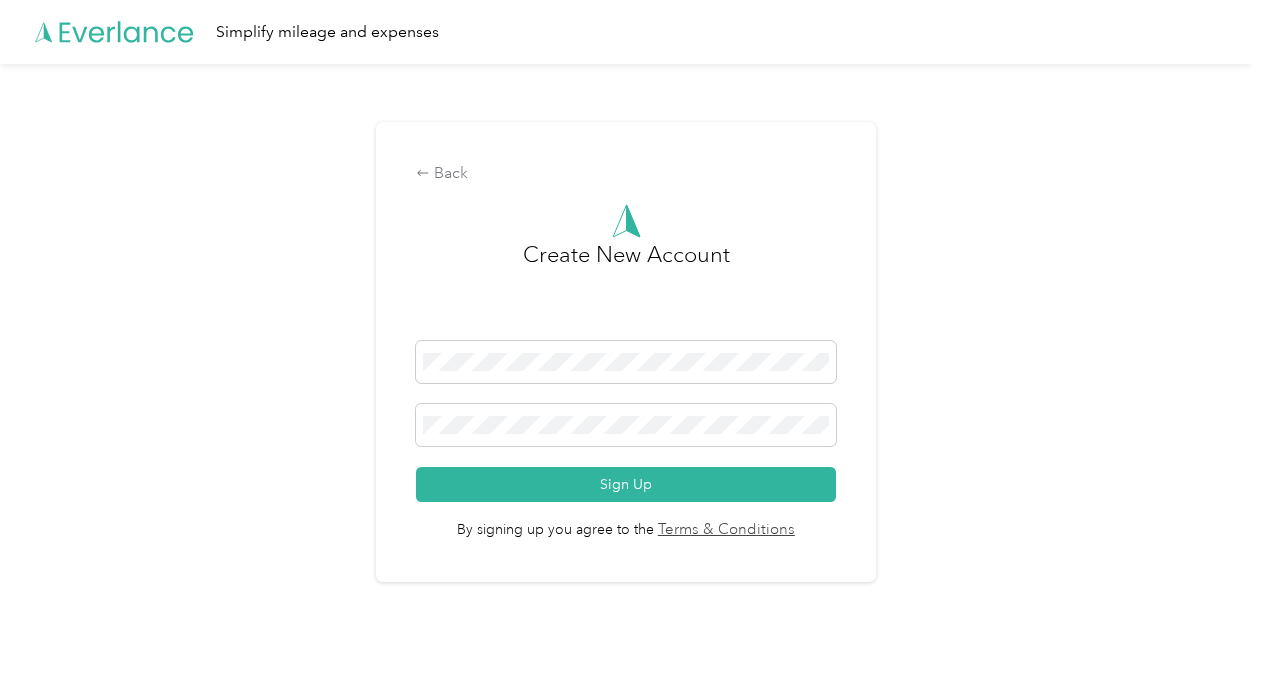 click on "Simplify mileage and expenses Back Create New Account Sign Up By signing up you agree to the Terms & Conditions" at bounding box center [626, 337] 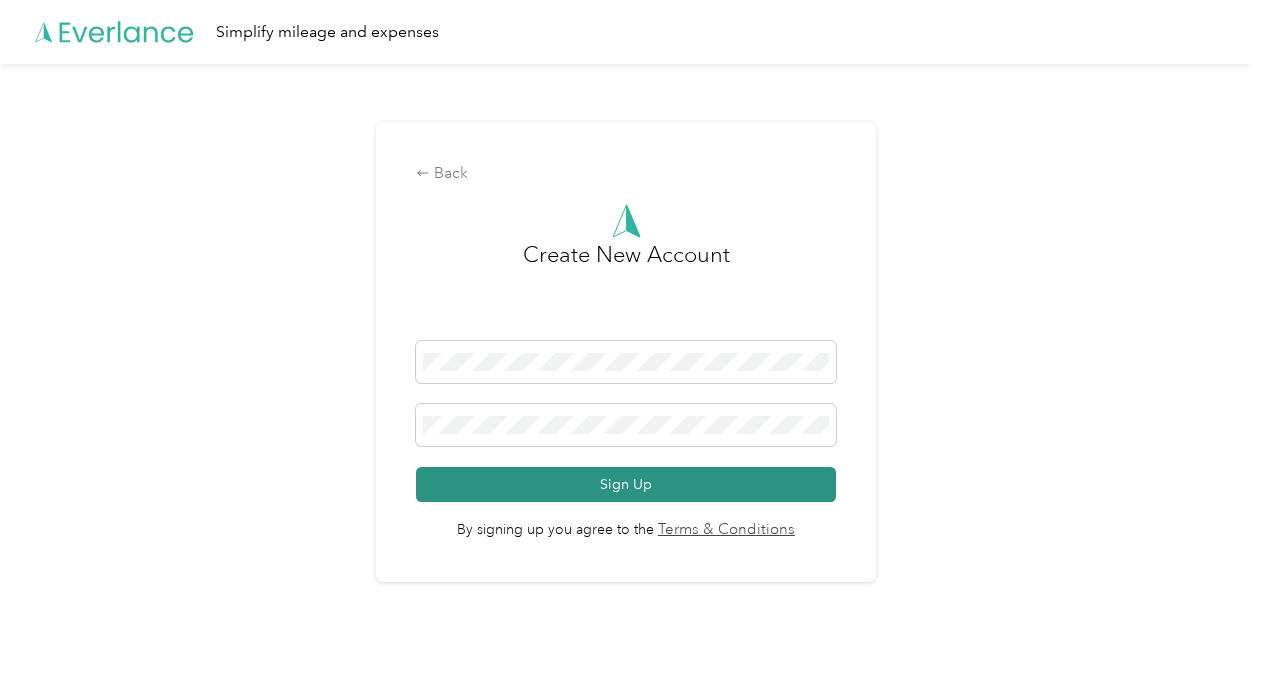 click on "Sign Up" at bounding box center [625, 484] 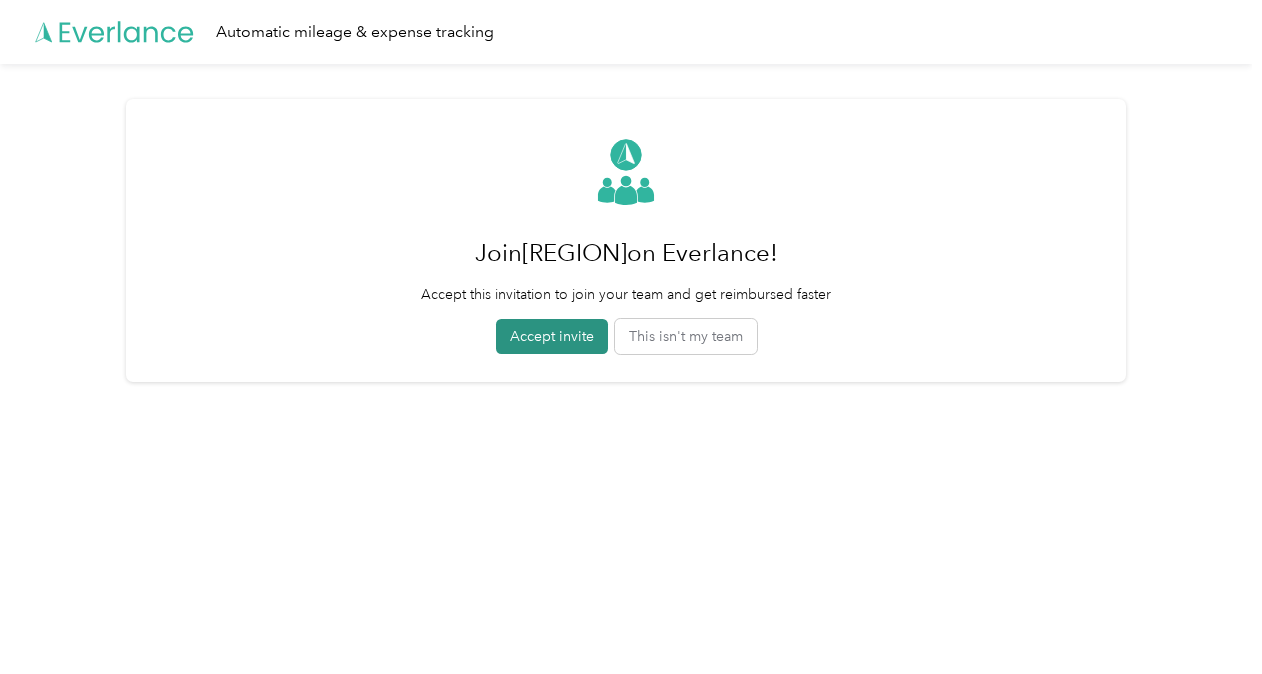 click on "Accept invite" at bounding box center (552, 336) 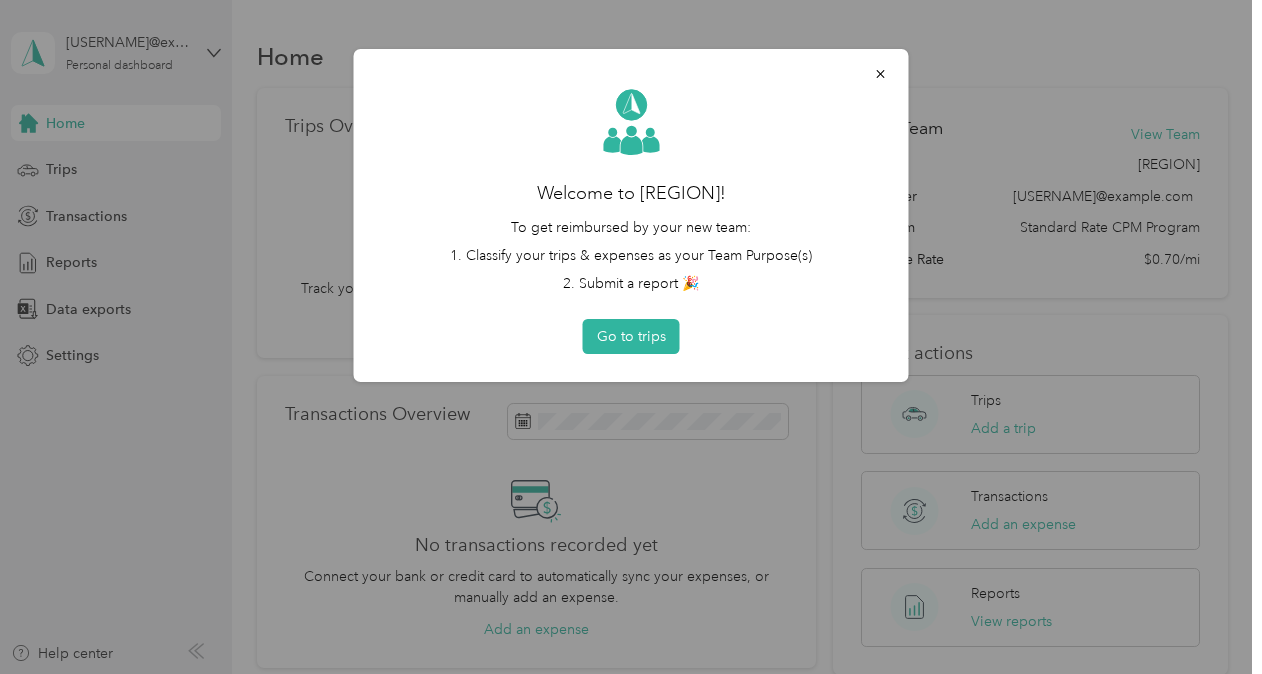click on "Welcome to Norcal! To get reimbursed by your new team: 1. Classify your trips & expenses as your Team Purpose(s) 2. Submit a report 🎉 Go to trips" at bounding box center (631, 215) 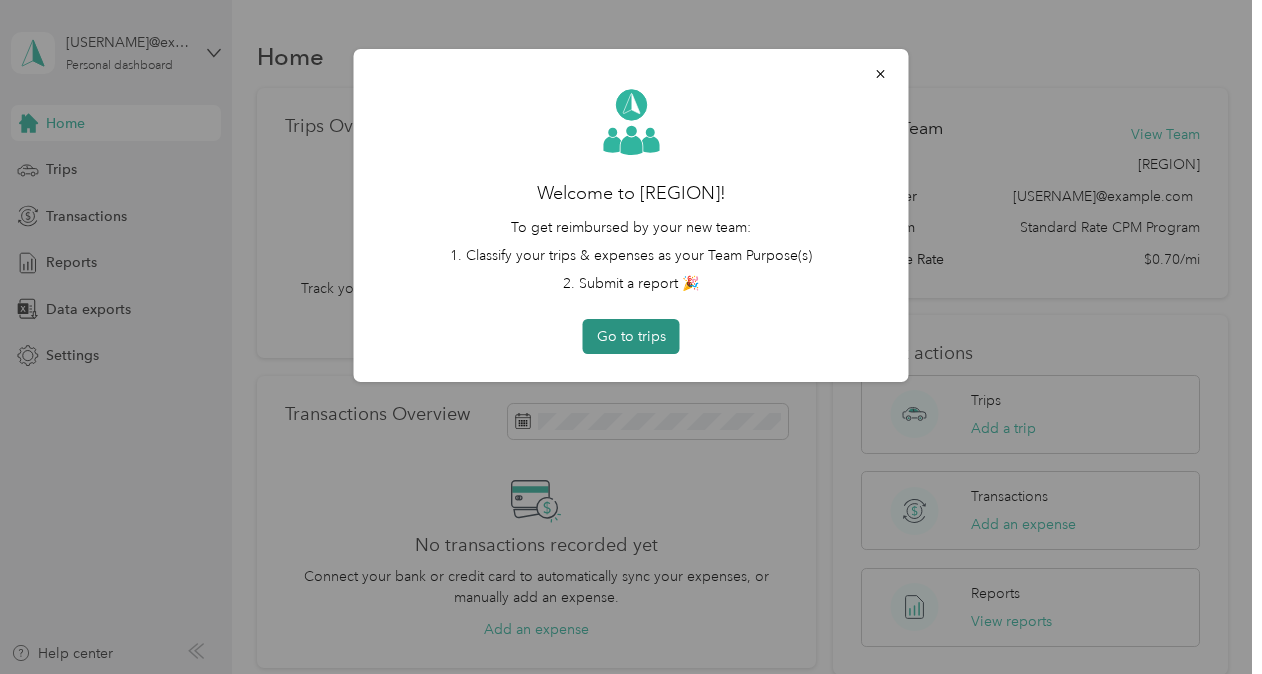 click on "Go to trips" at bounding box center (631, 336) 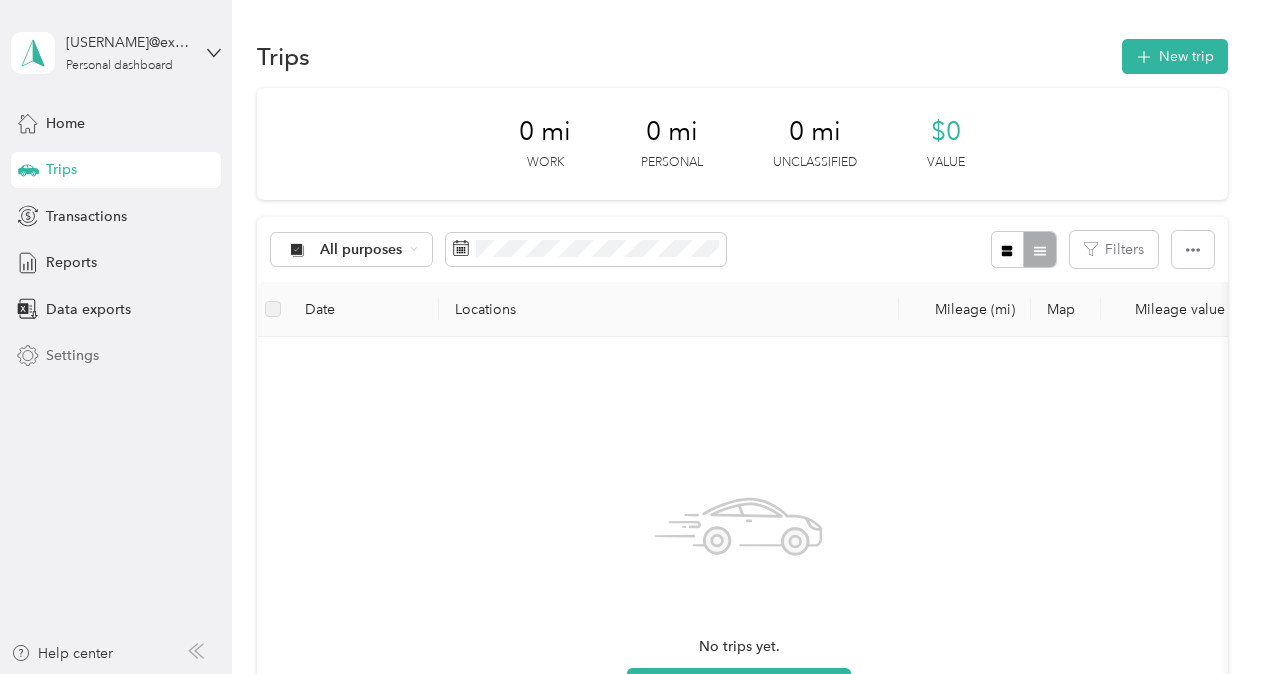 click on "Settings" at bounding box center [72, 355] 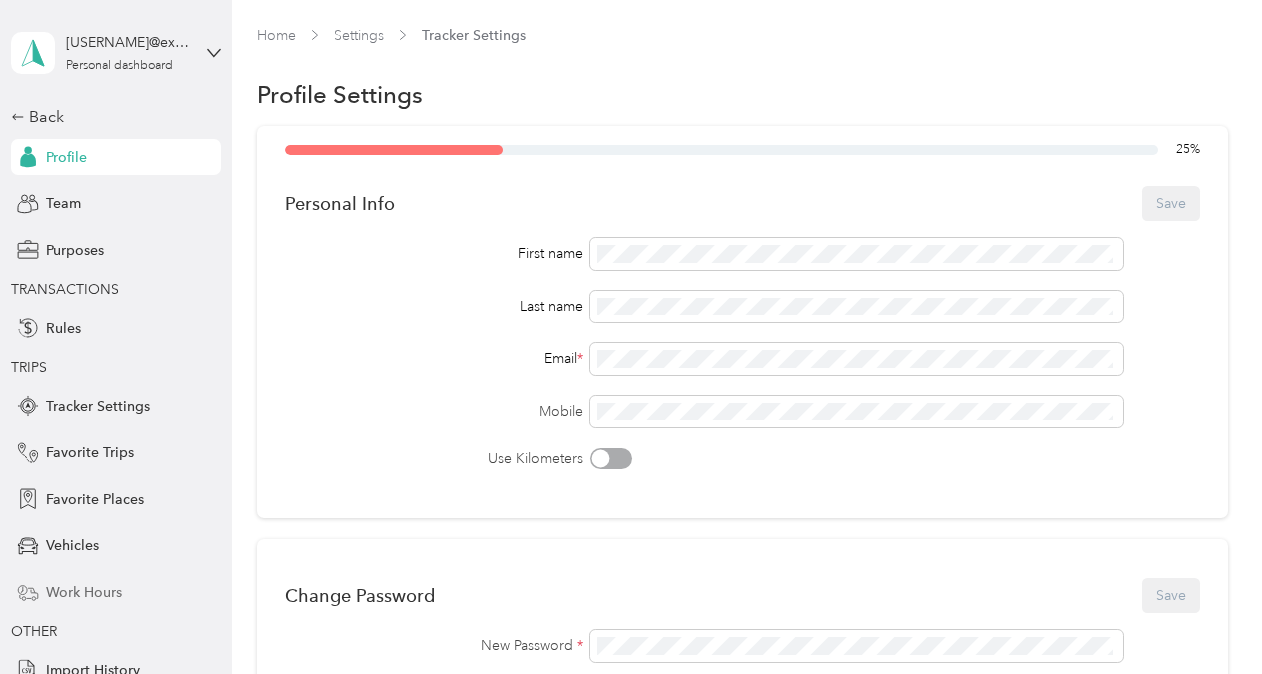 click on "Work Hours" at bounding box center [84, 592] 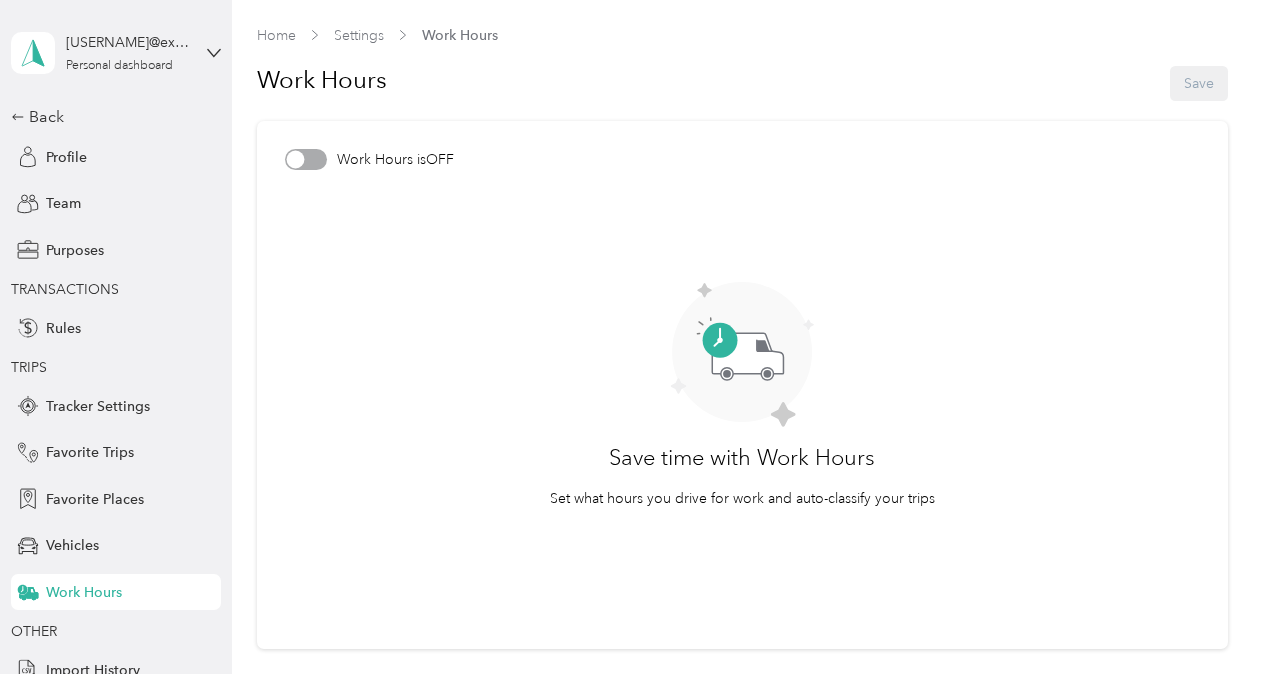 click on "Work Hours" at bounding box center (116, 592) 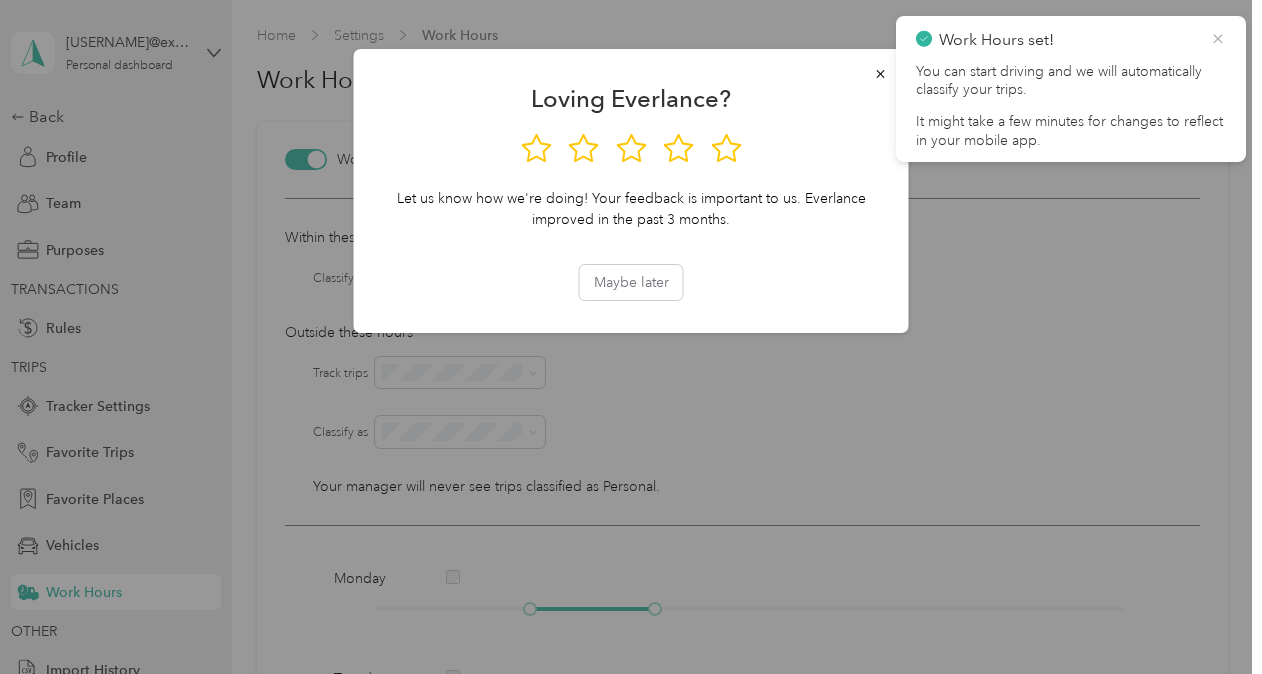 click 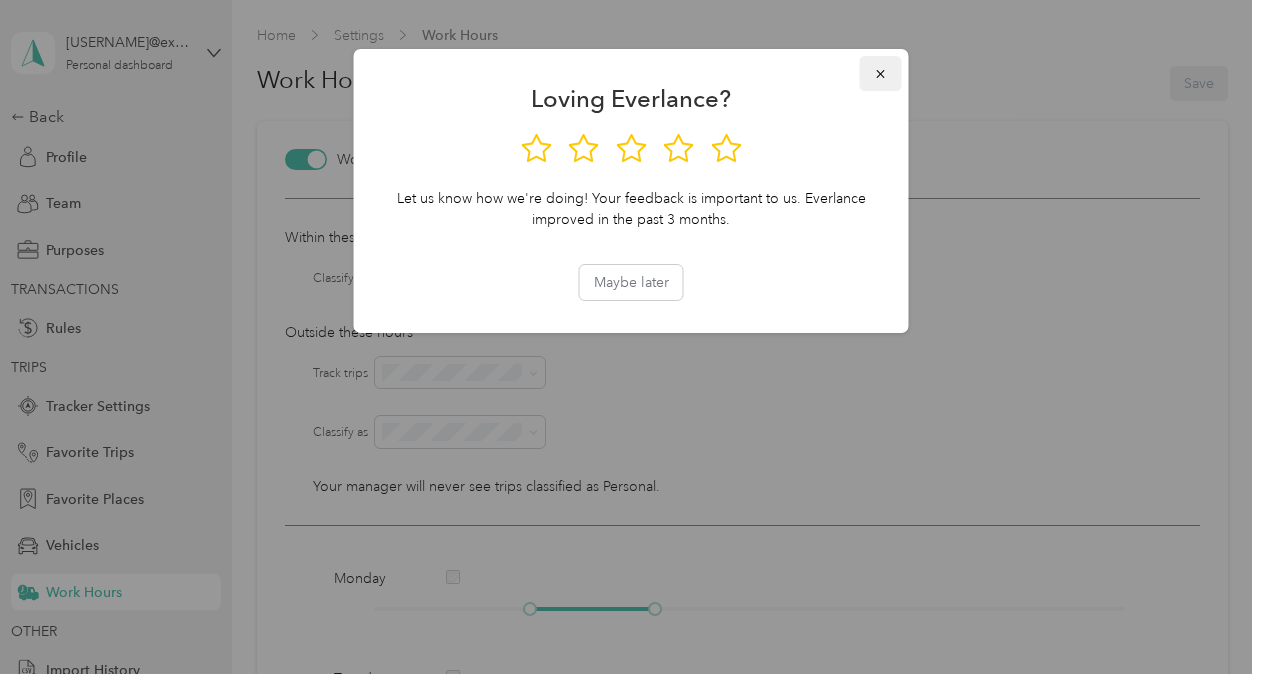 click 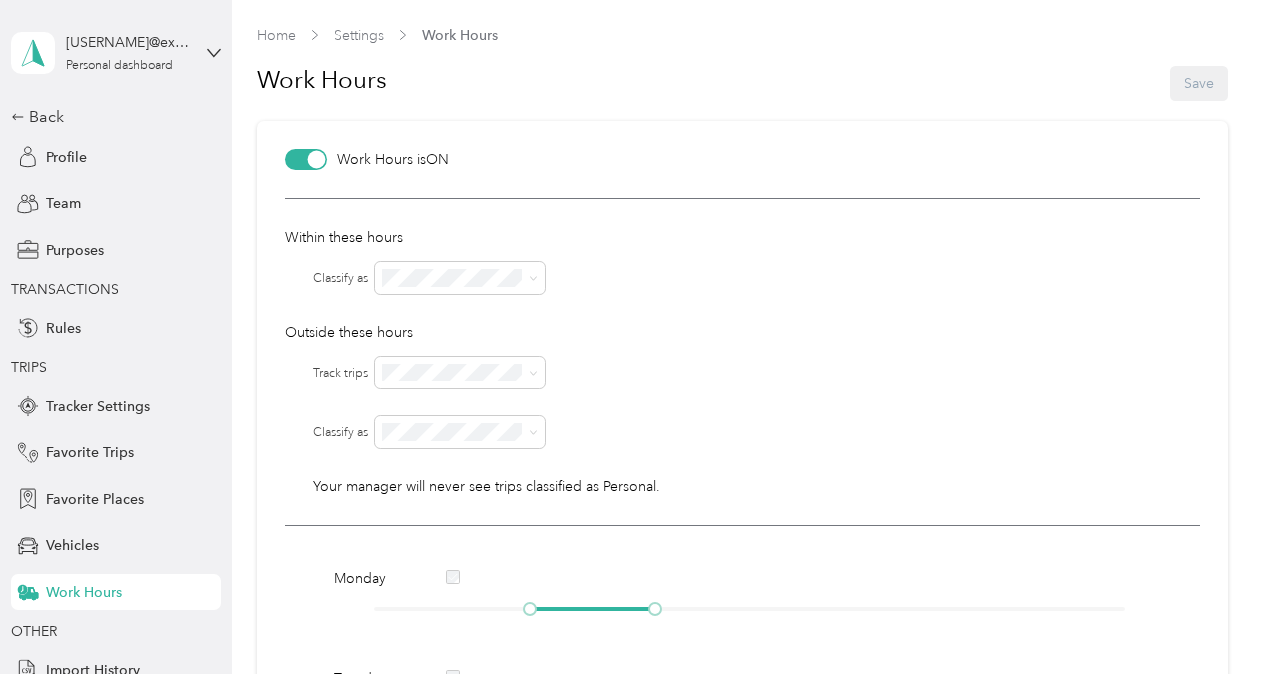 click at bounding box center (306, 159) 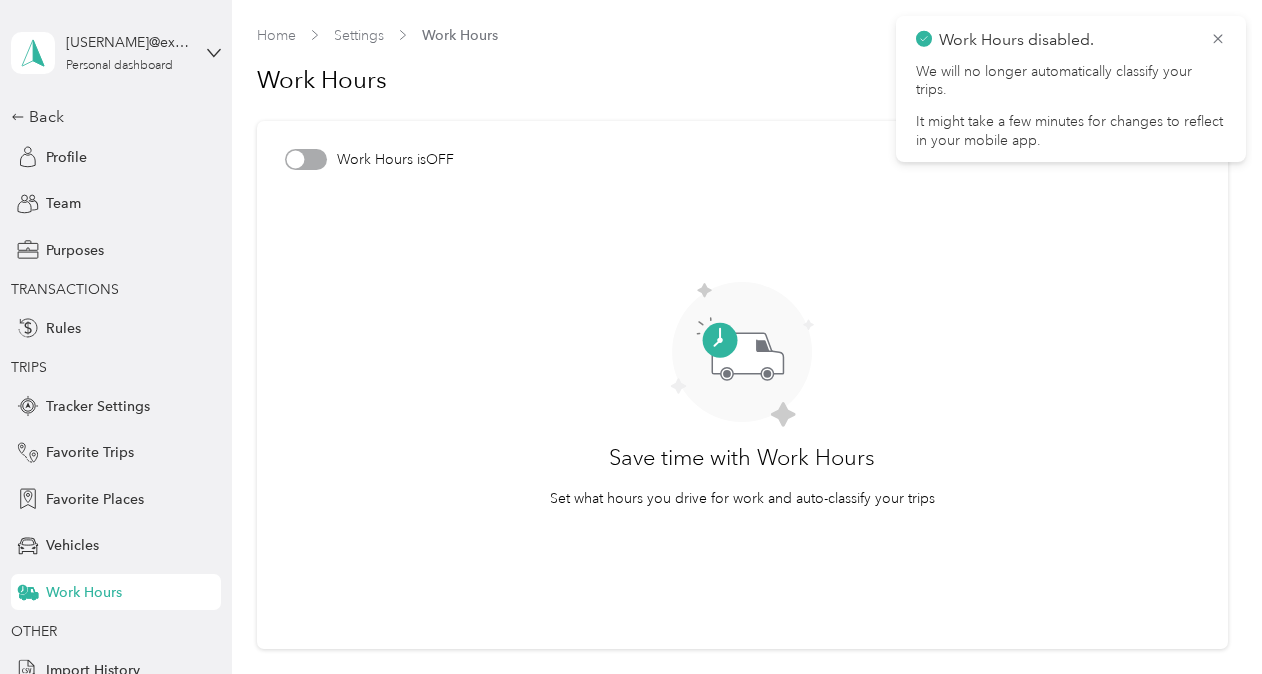 click at bounding box center (295, 160) 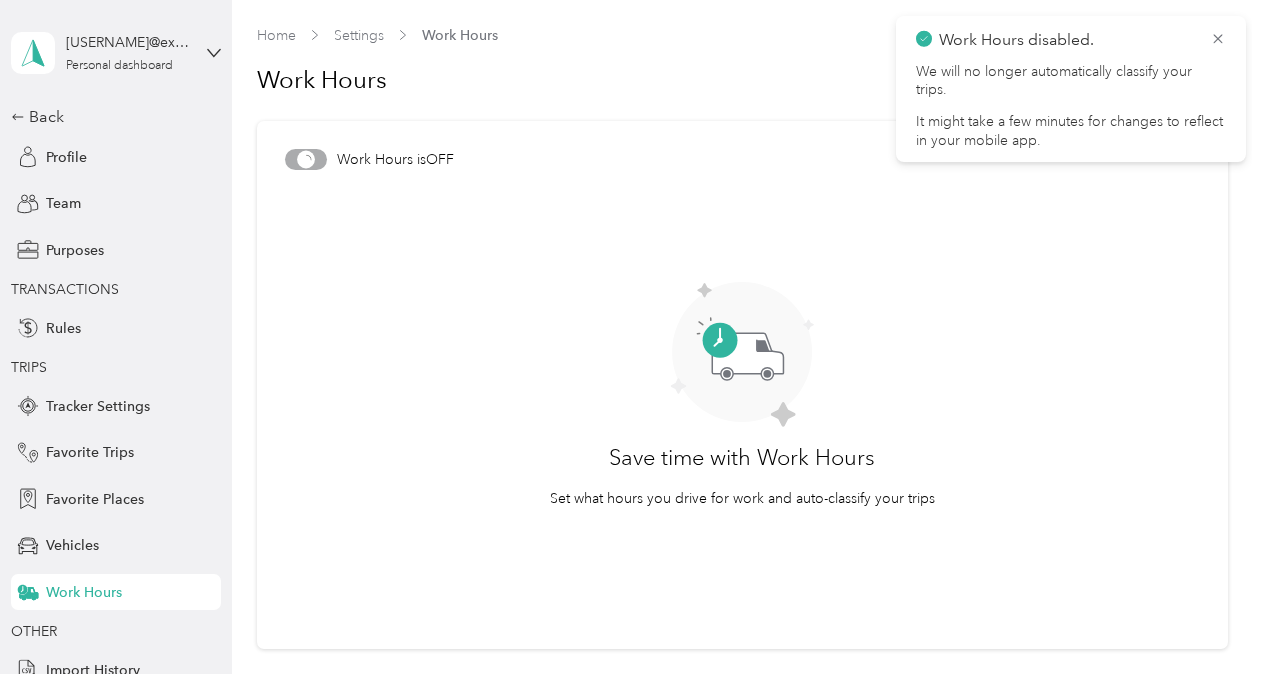 click at bounding box center [306, 159] 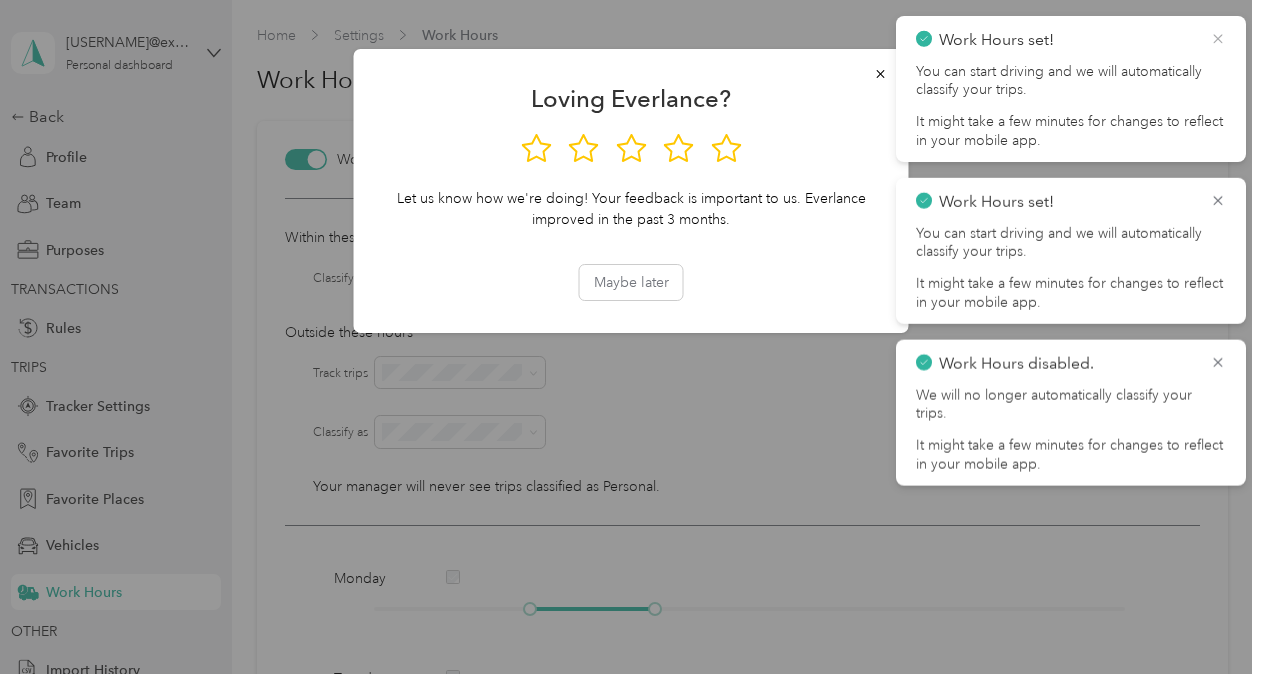 click 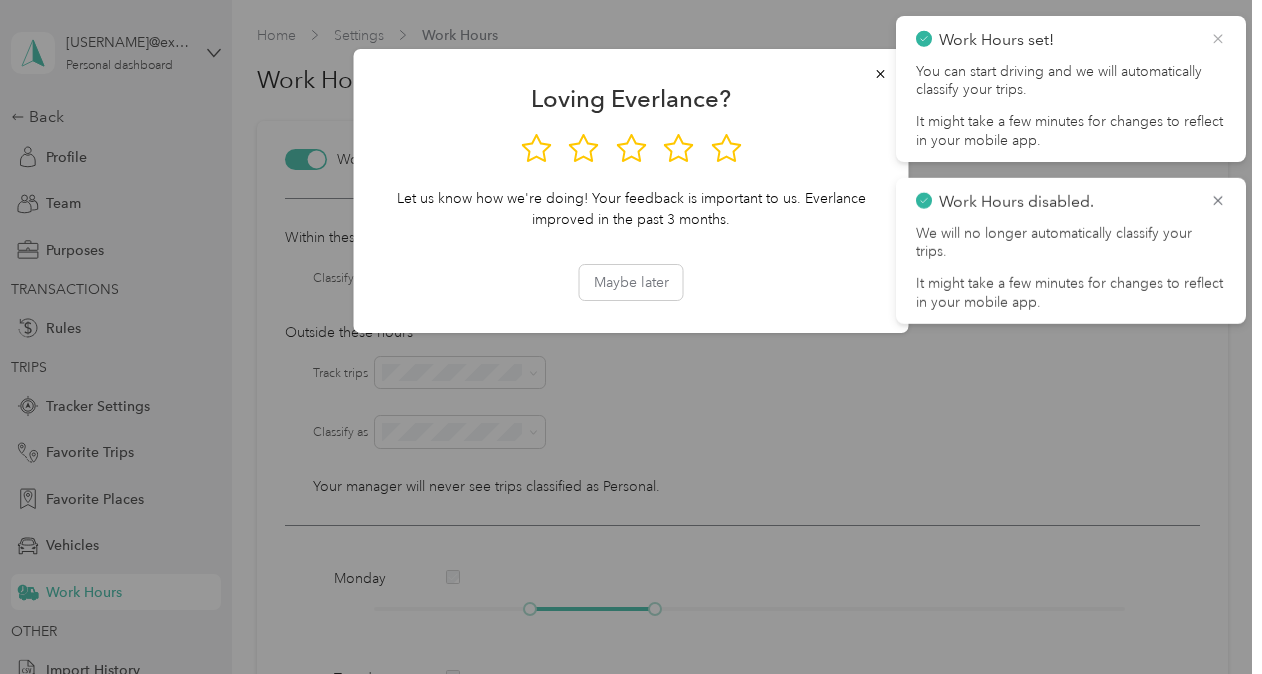 click 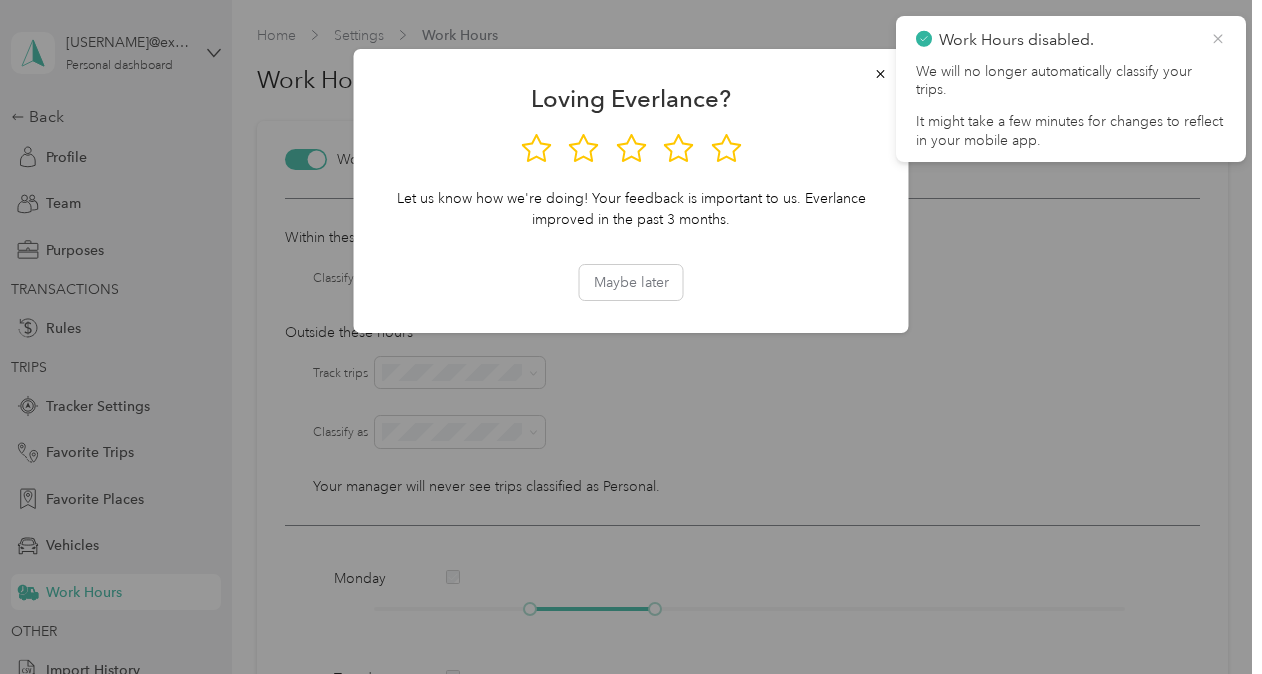 click 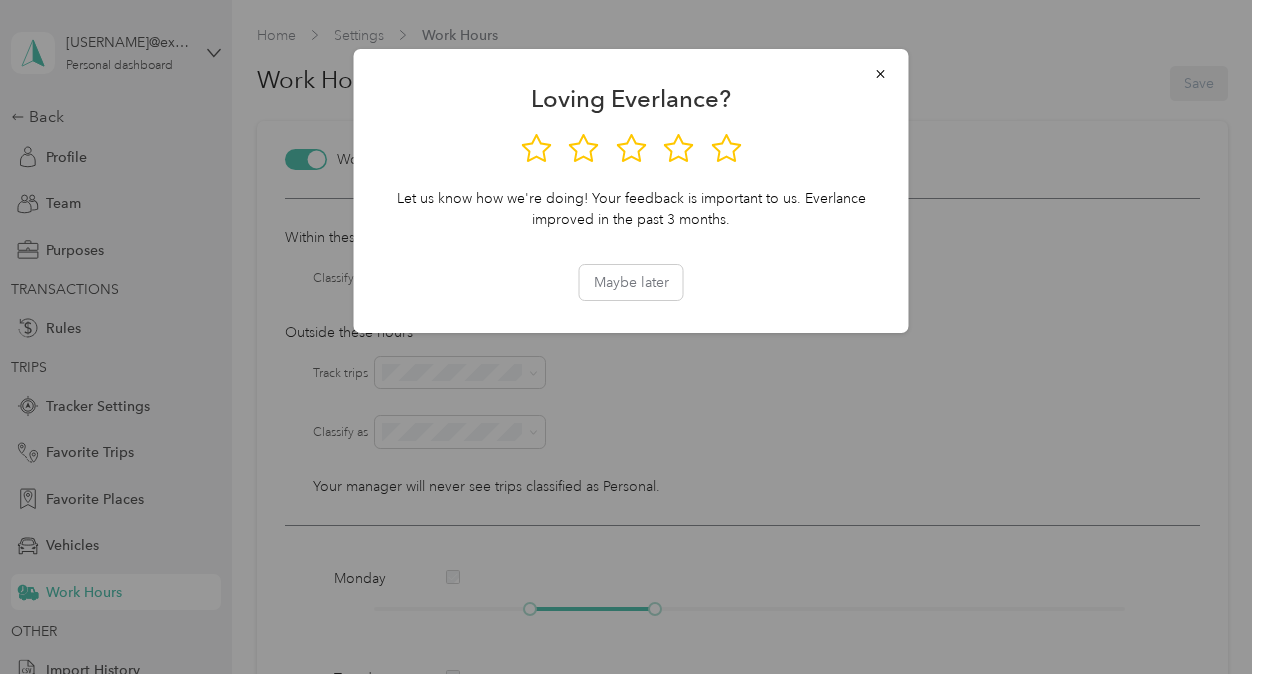 click at bounding box center (631, 337) 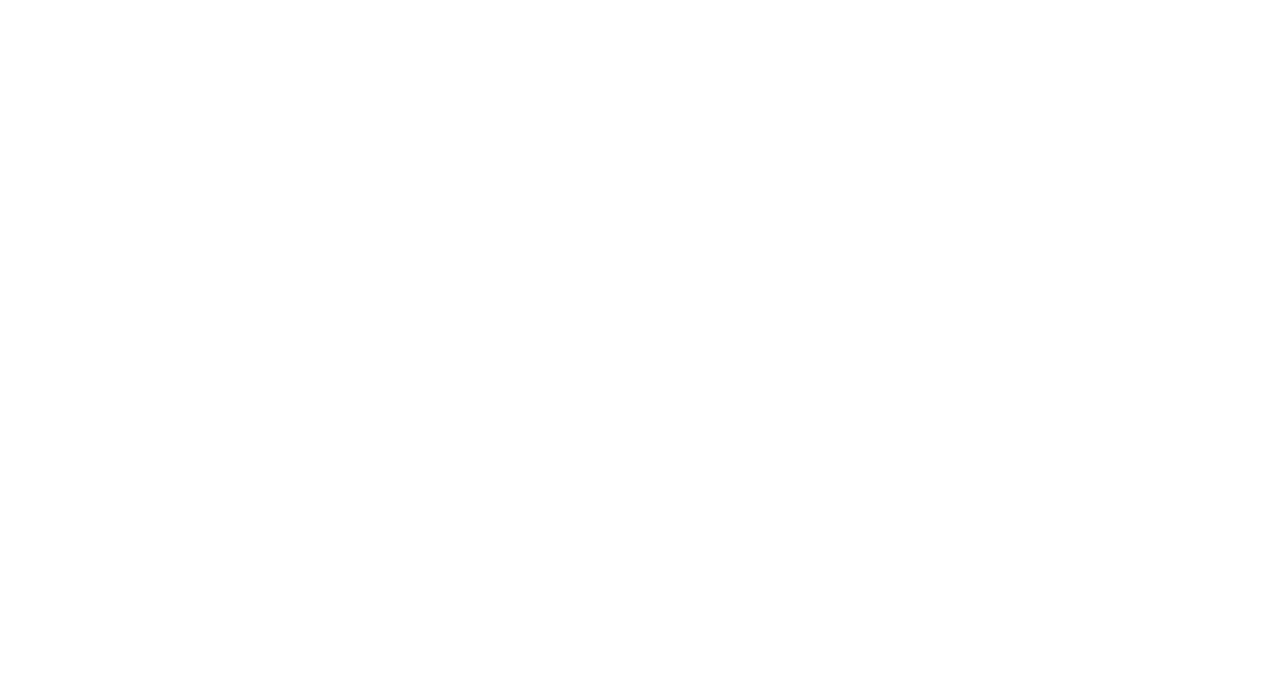 scroll, scrollTop: 0, scrollLeft: 0, axis: both 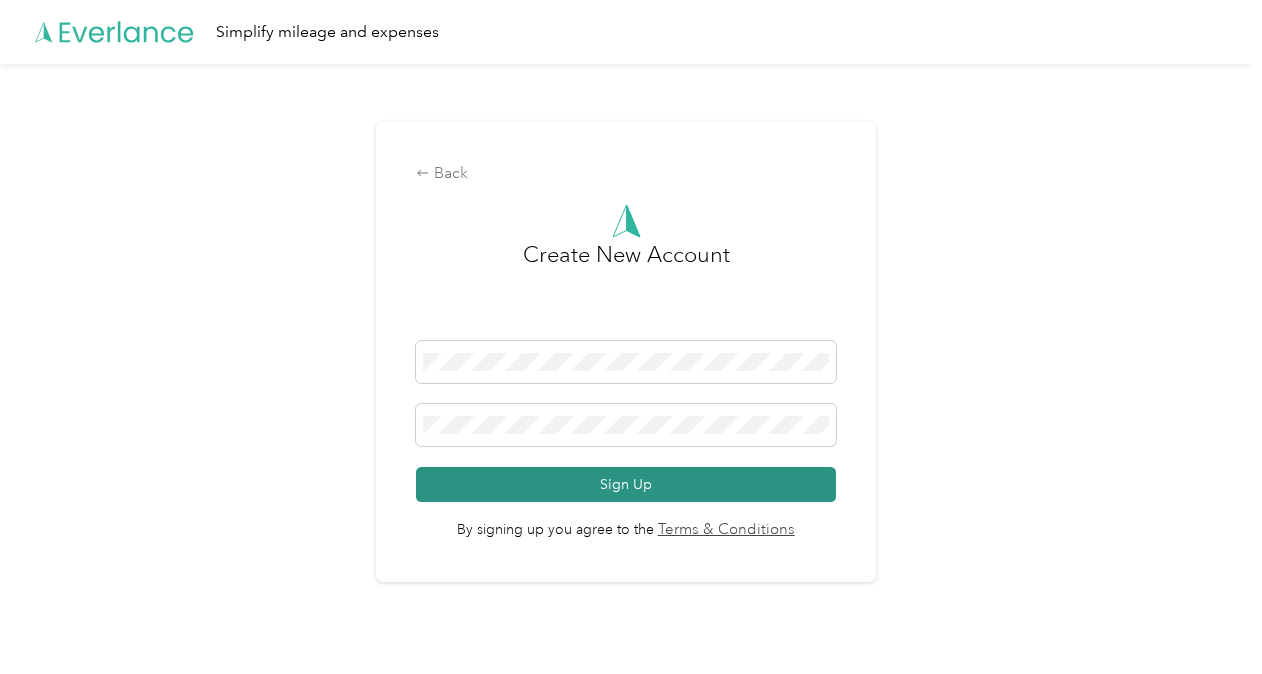 click on "Sign Up" at bounding box center (625, 484) 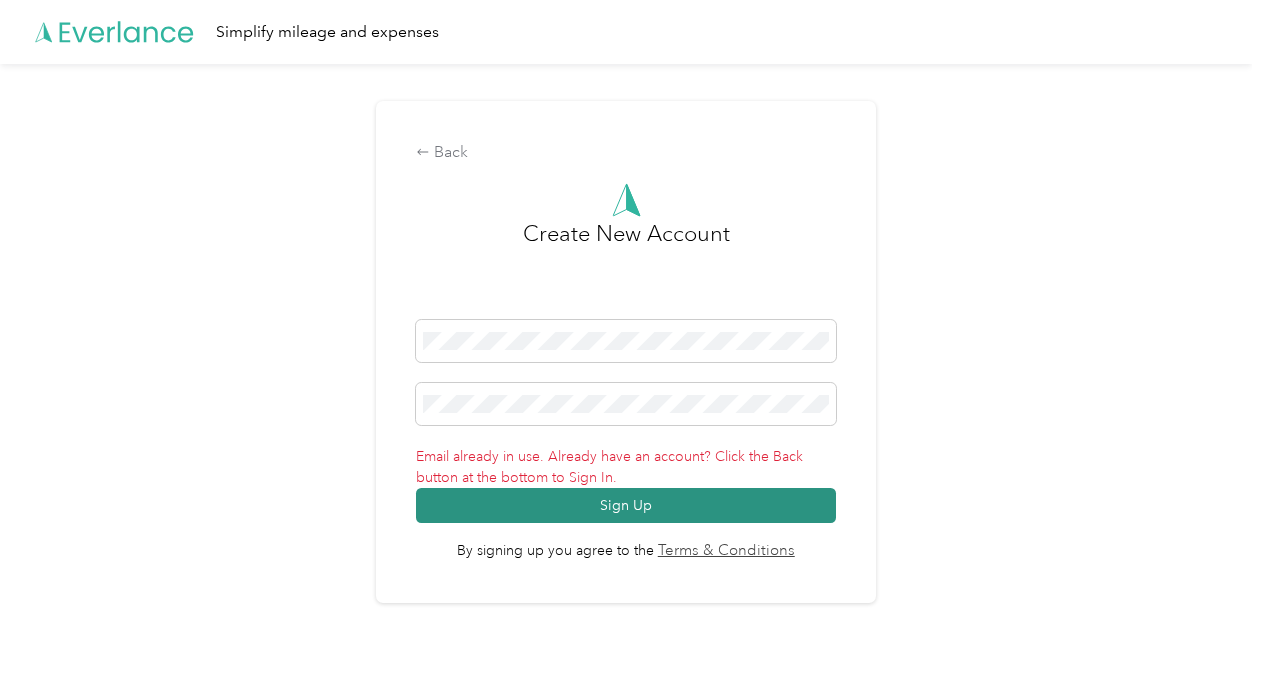 click on "Sign Up" at bounding box center (625, 505) 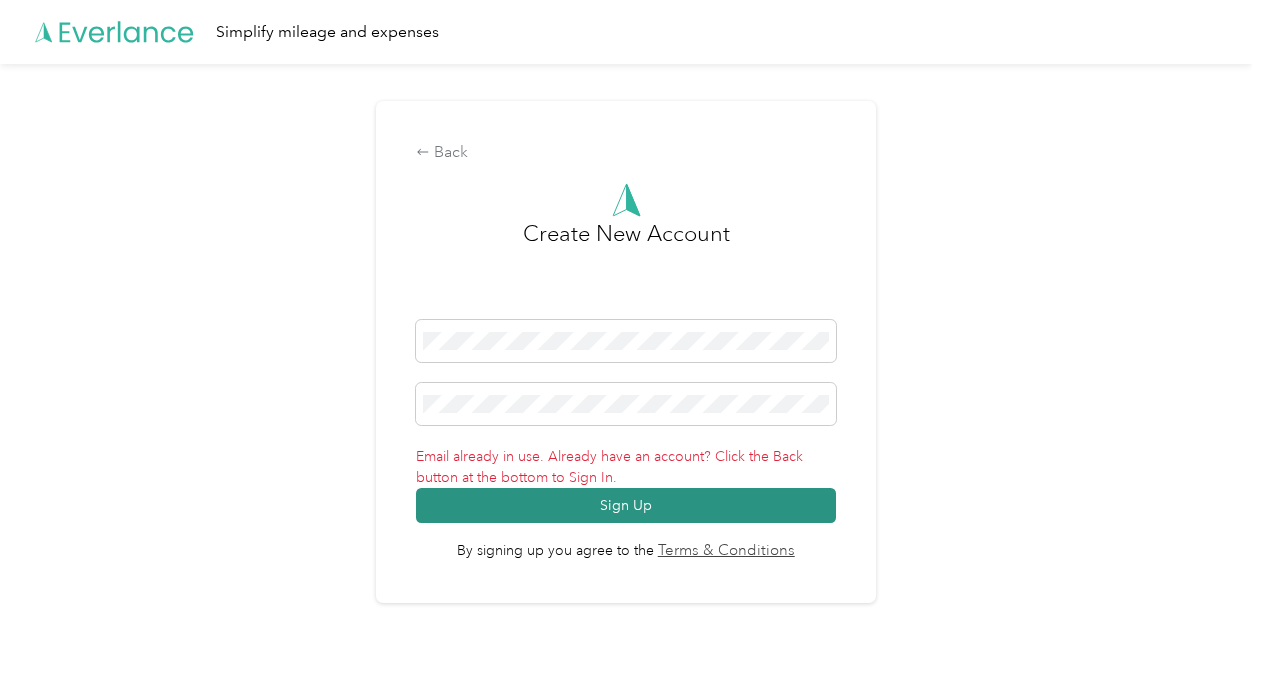 click on "Sign Up" at bounding box center [625, 505] 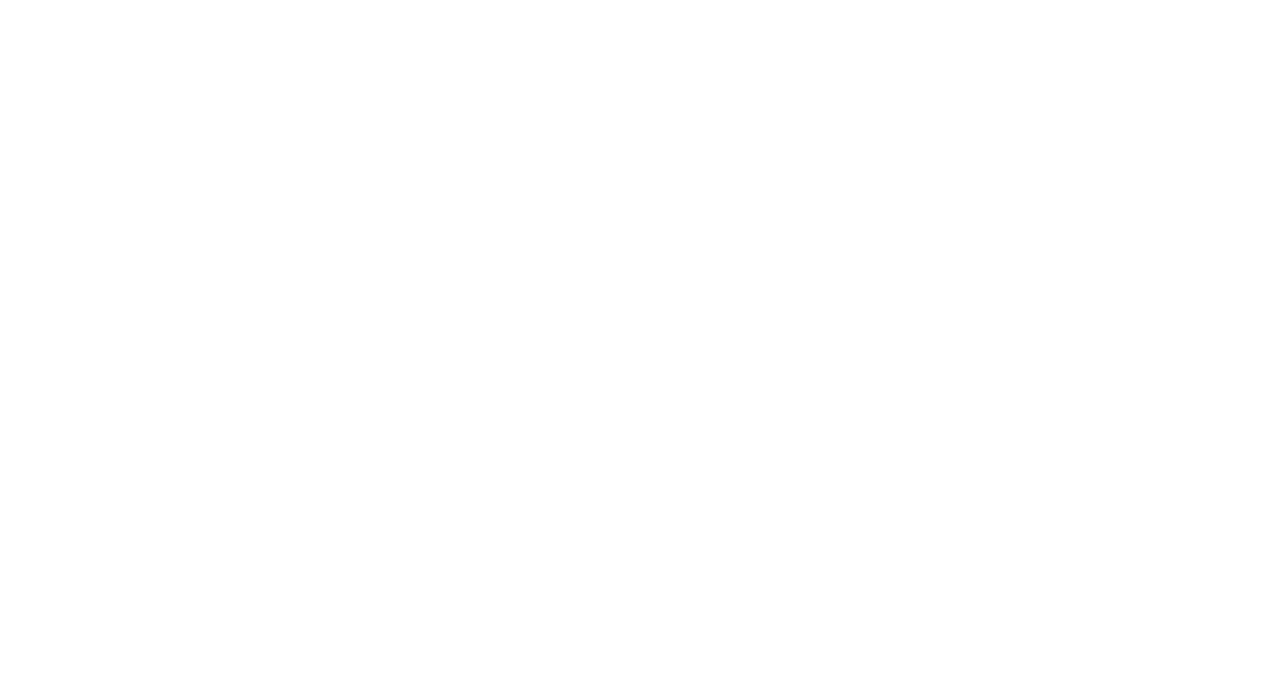 scroll, scrollTop: 0, scrollLeft: 0, axis: both 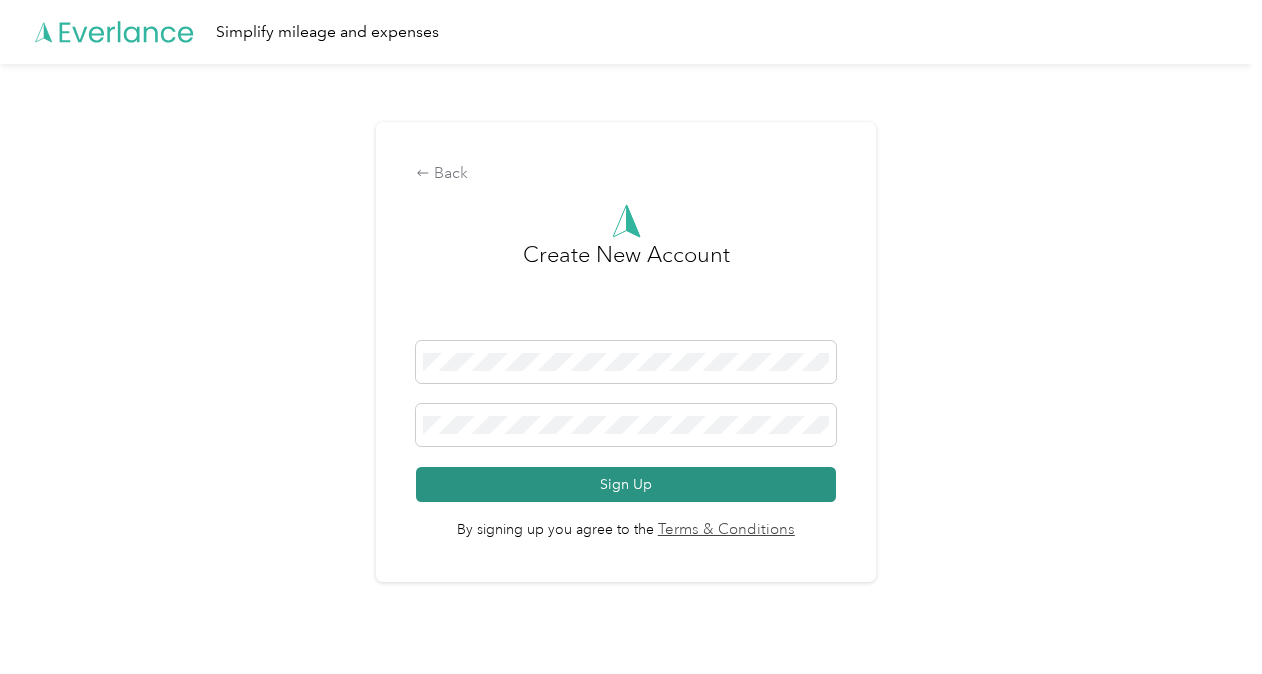 click on "Sign Up" at bounding box center (625, 484) 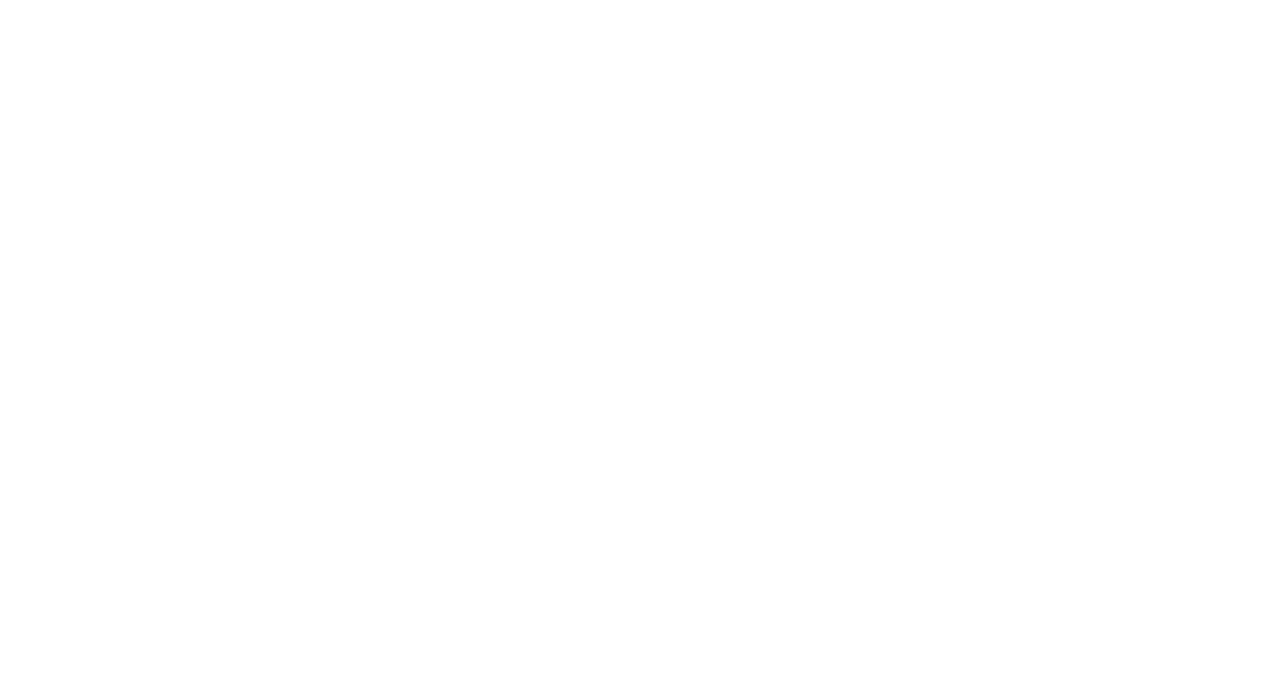 scroll, scrollTop: 0, scrollLeft: 0, axis: both 